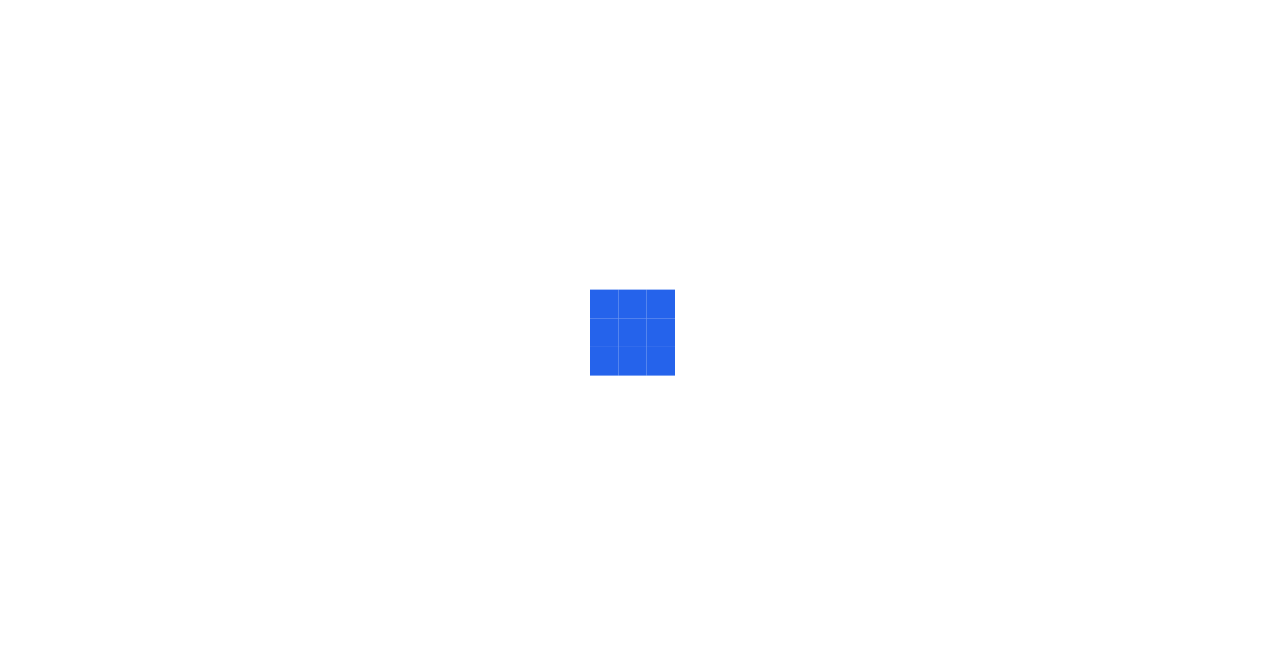 scroll, scrollTop: 0, scrollLeft: 0, axis: both 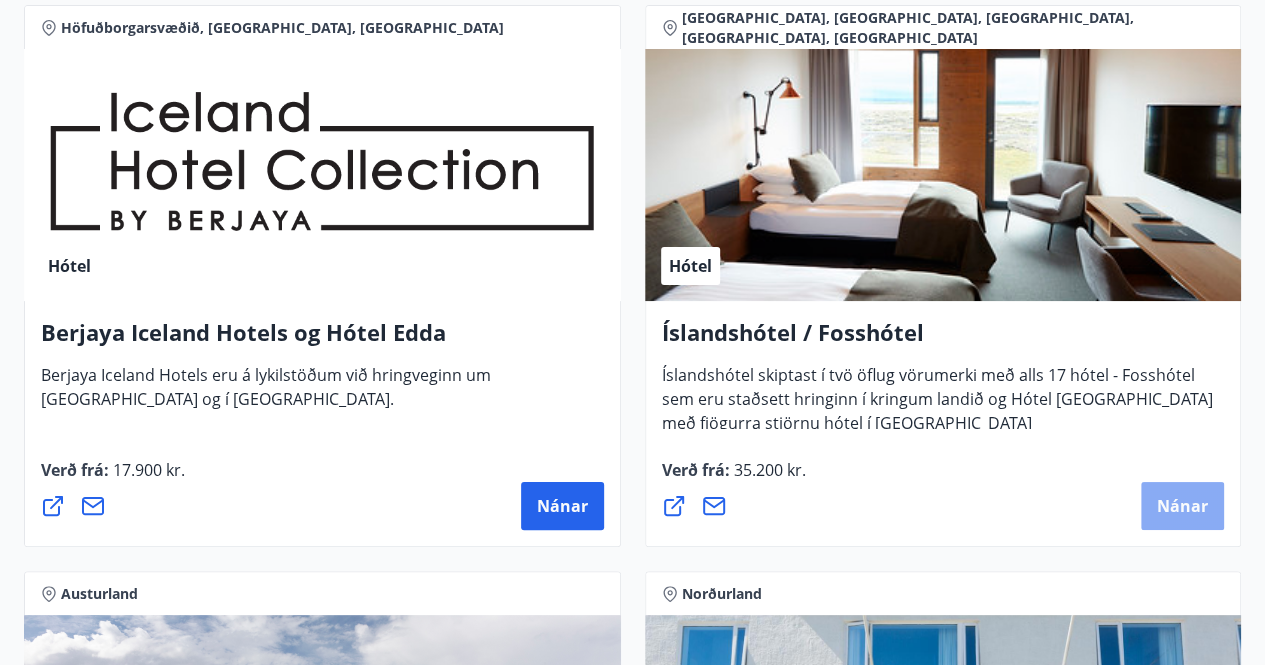 click on "Nánar" at bounding box center [1182, 506] 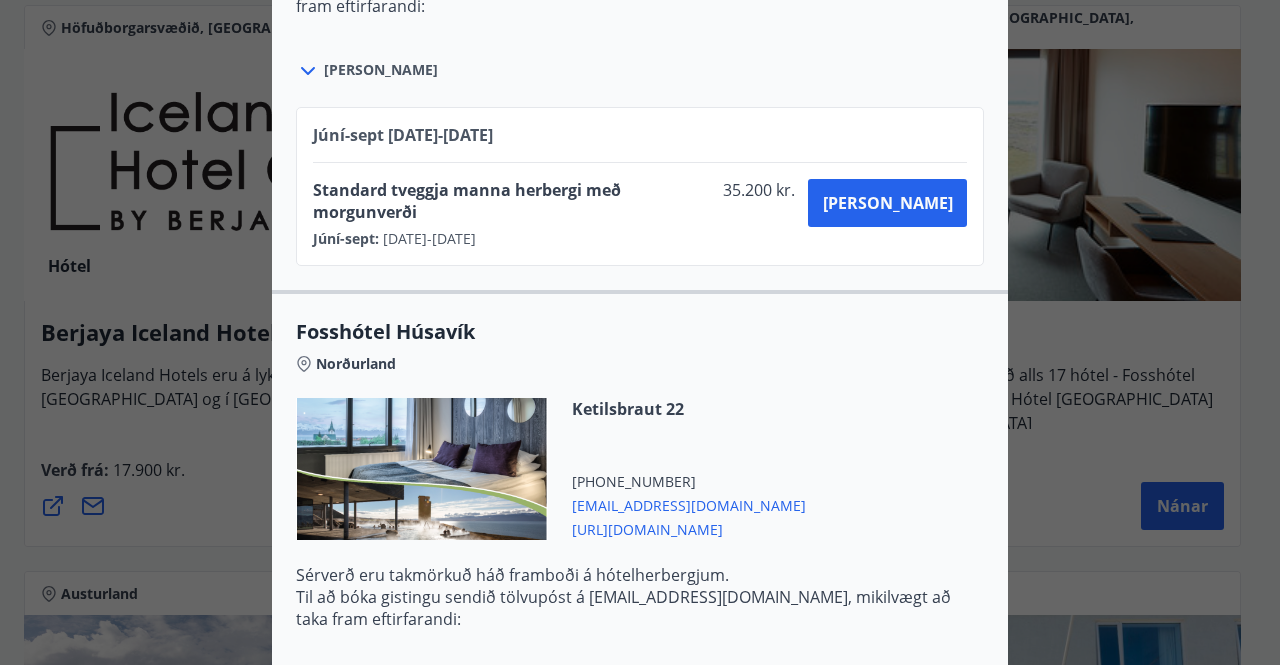 scroll, scrollTop: 3031, scrollLeft: 0, axis: vertical 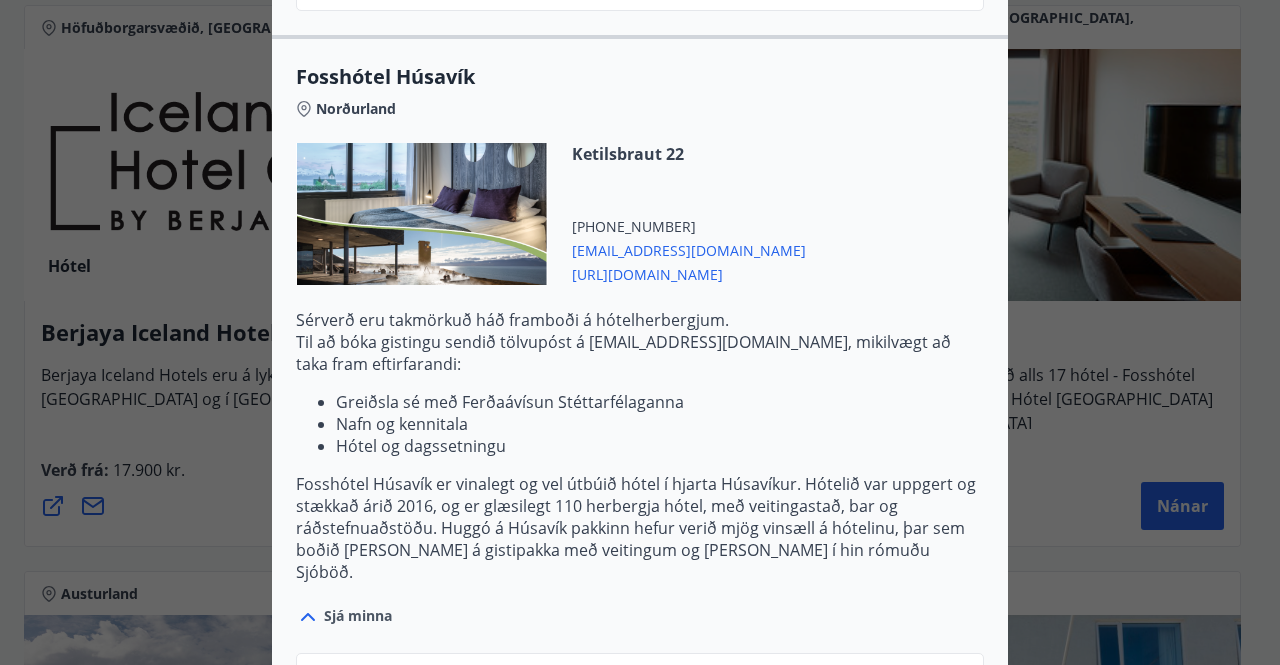 click on "Kaupa" at bounding box center (888, 749) 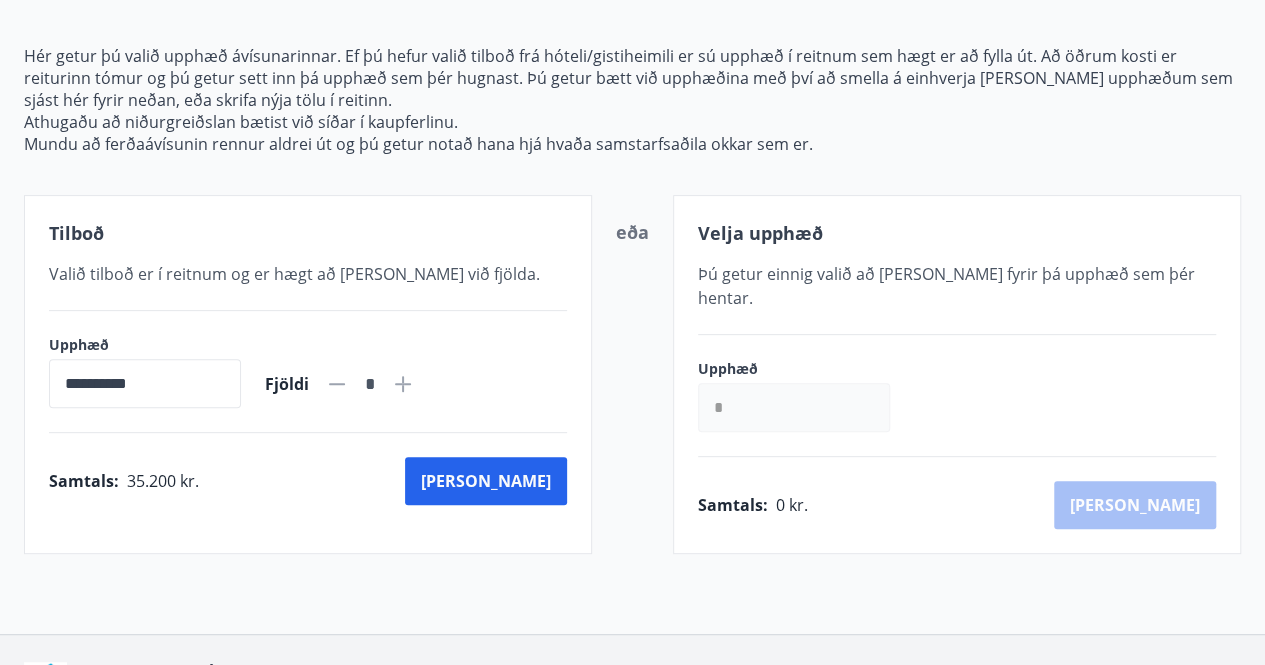 scroll, scrollTop: 317, scrollLeft: 0, axis: vertical 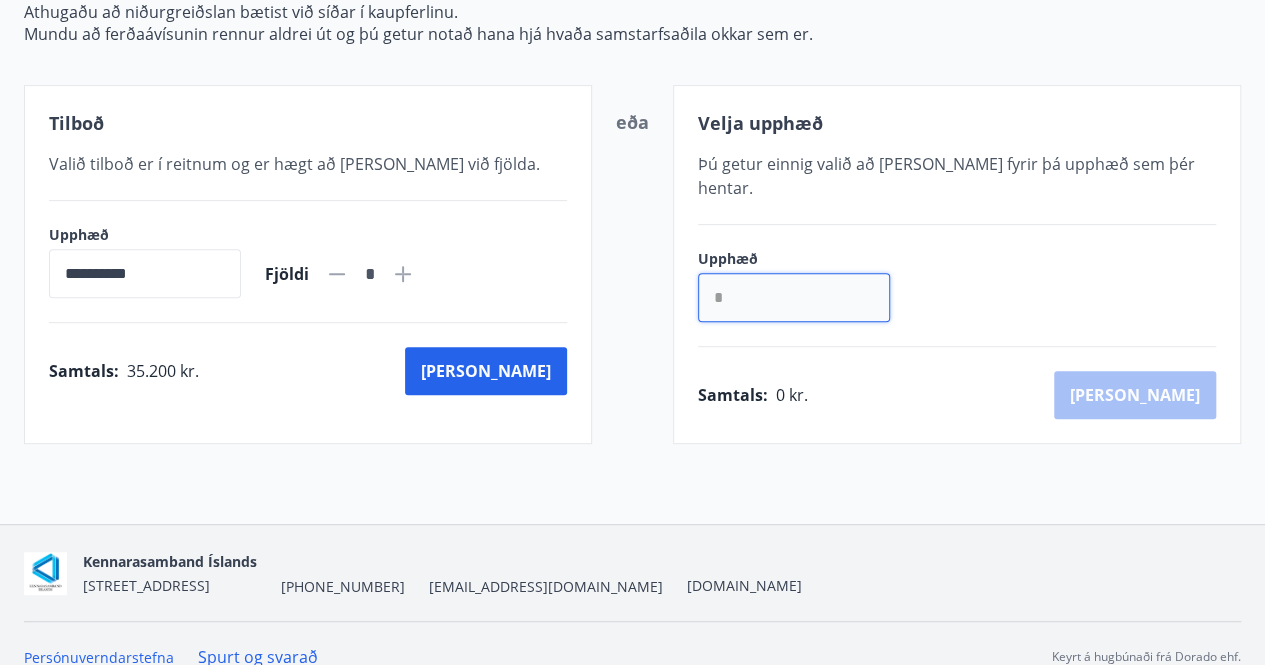 click on "*" at bounding box center (794, 297) 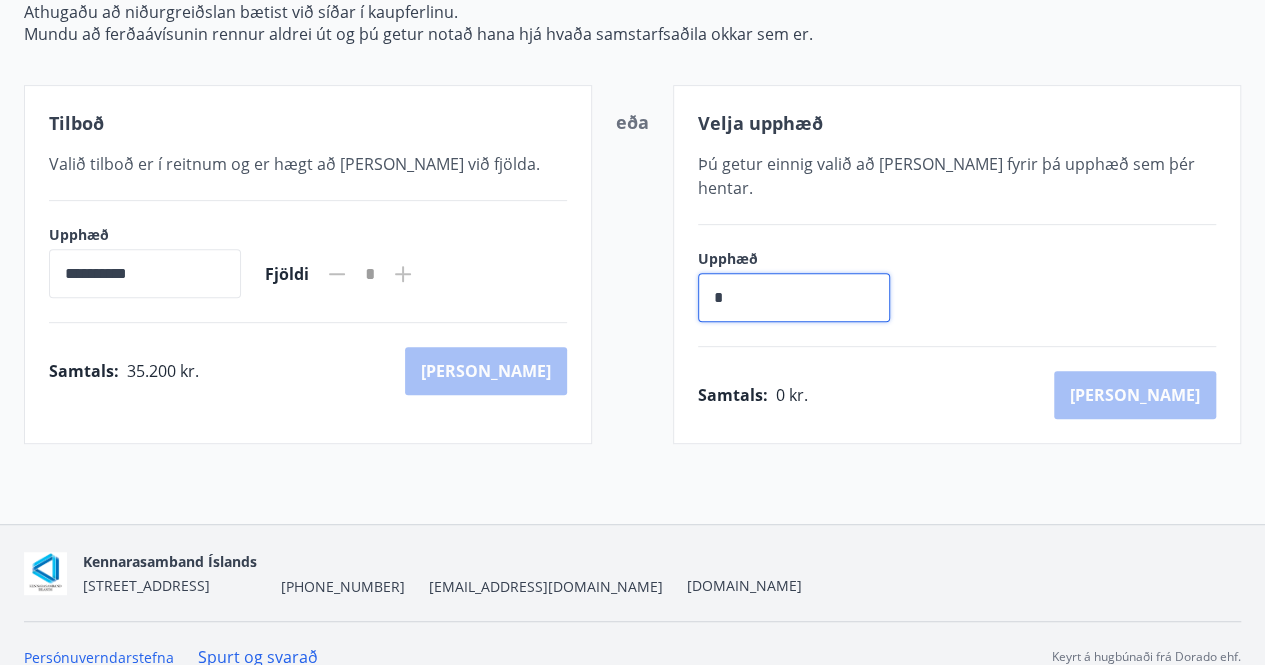 type on "**" 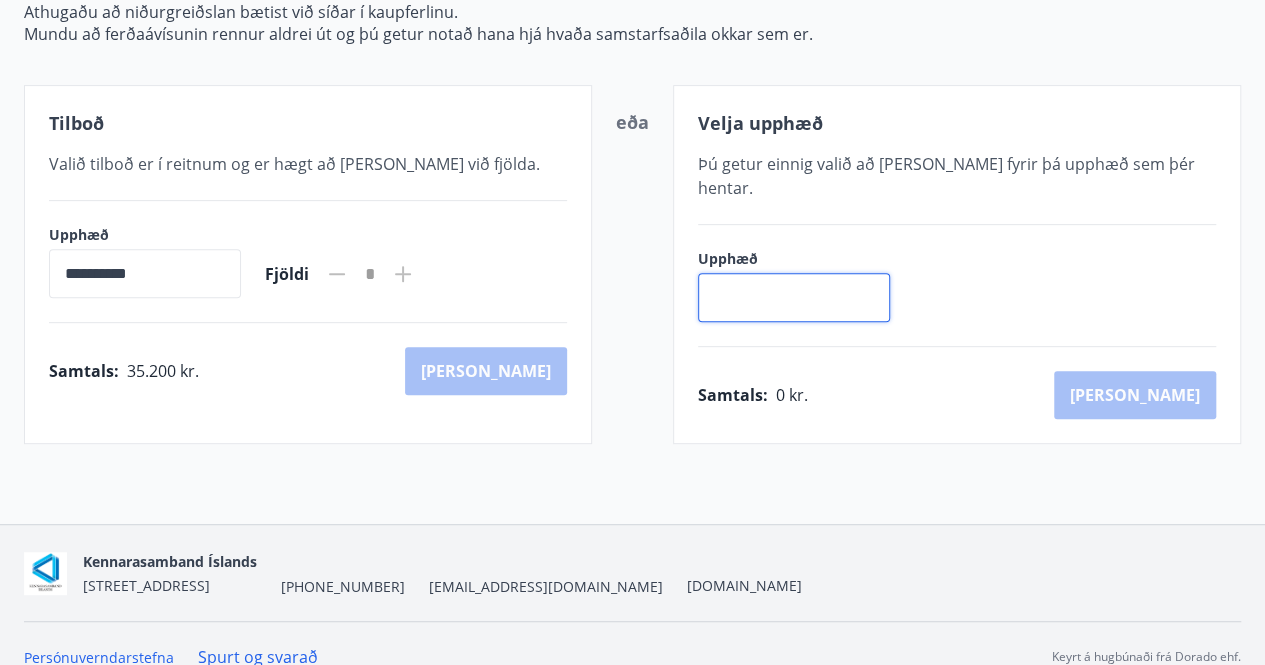 type on "*" 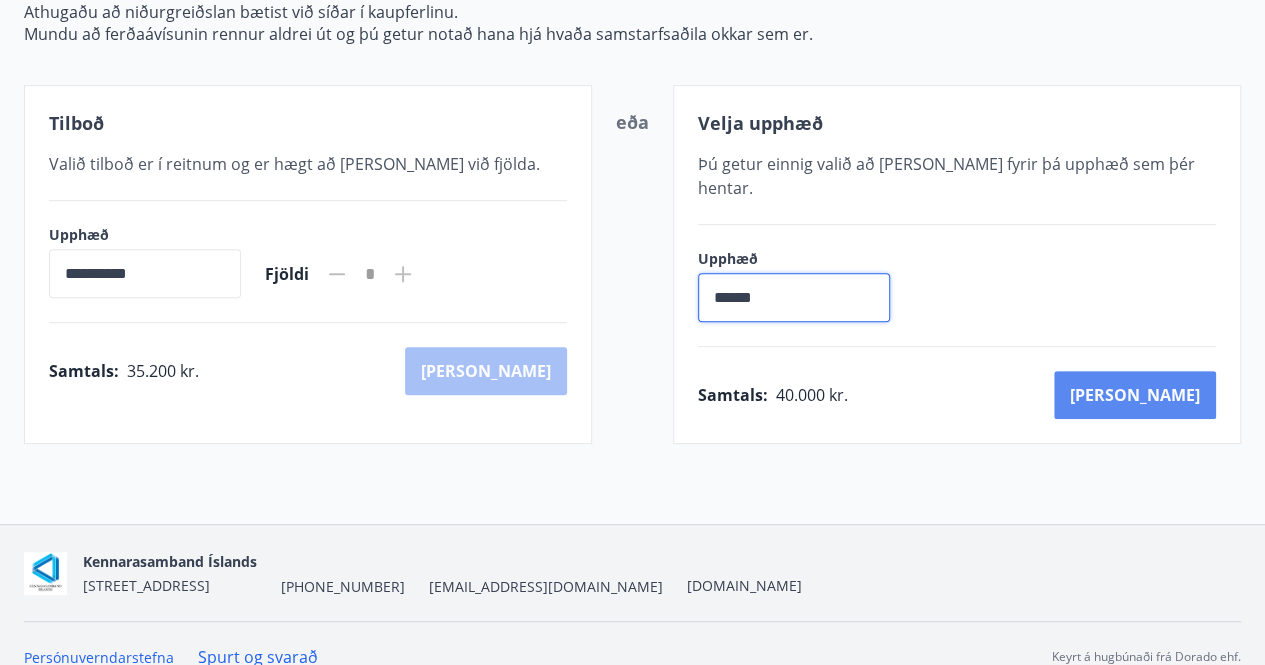 type on "******" 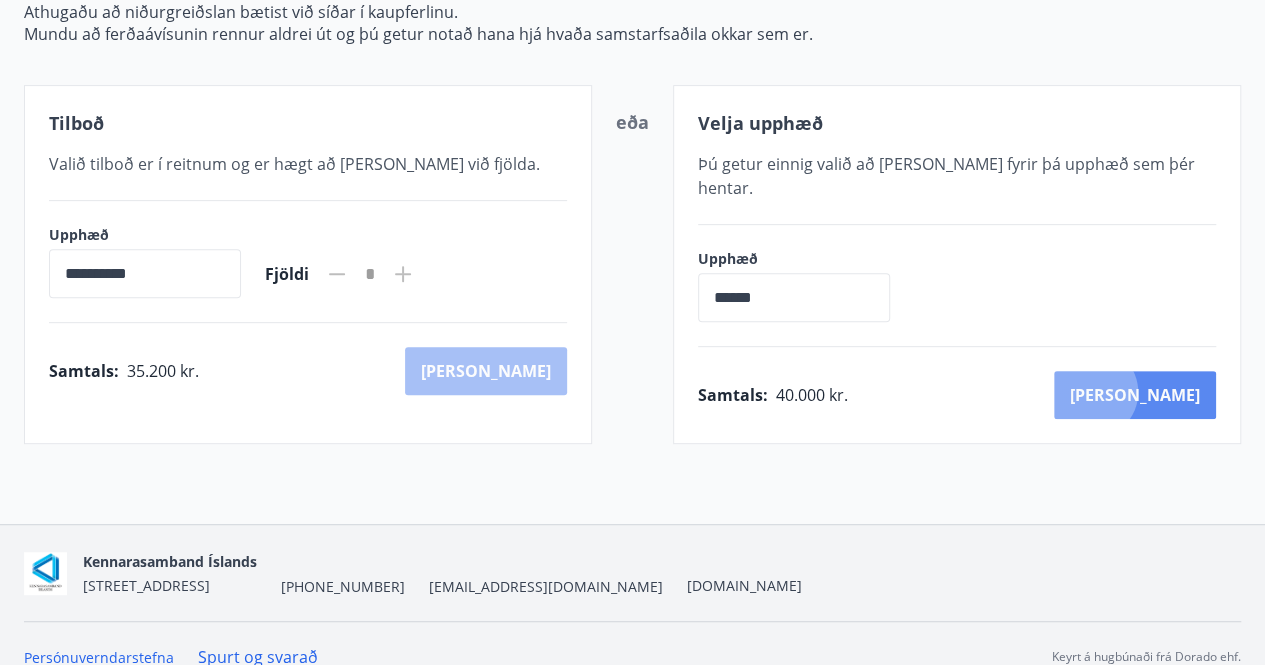 click on "Kaup" at bounding box center [1135, 395] 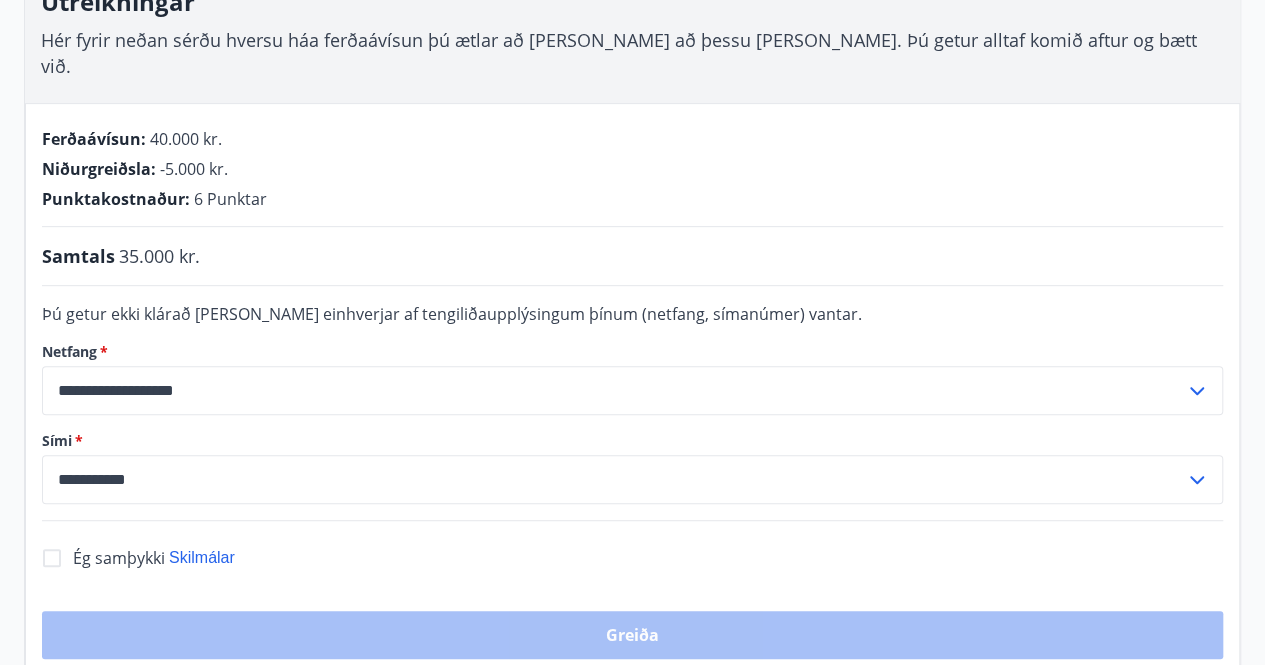 scroll, scrollTop: 339, scrollLeft: 0, axis: vertical 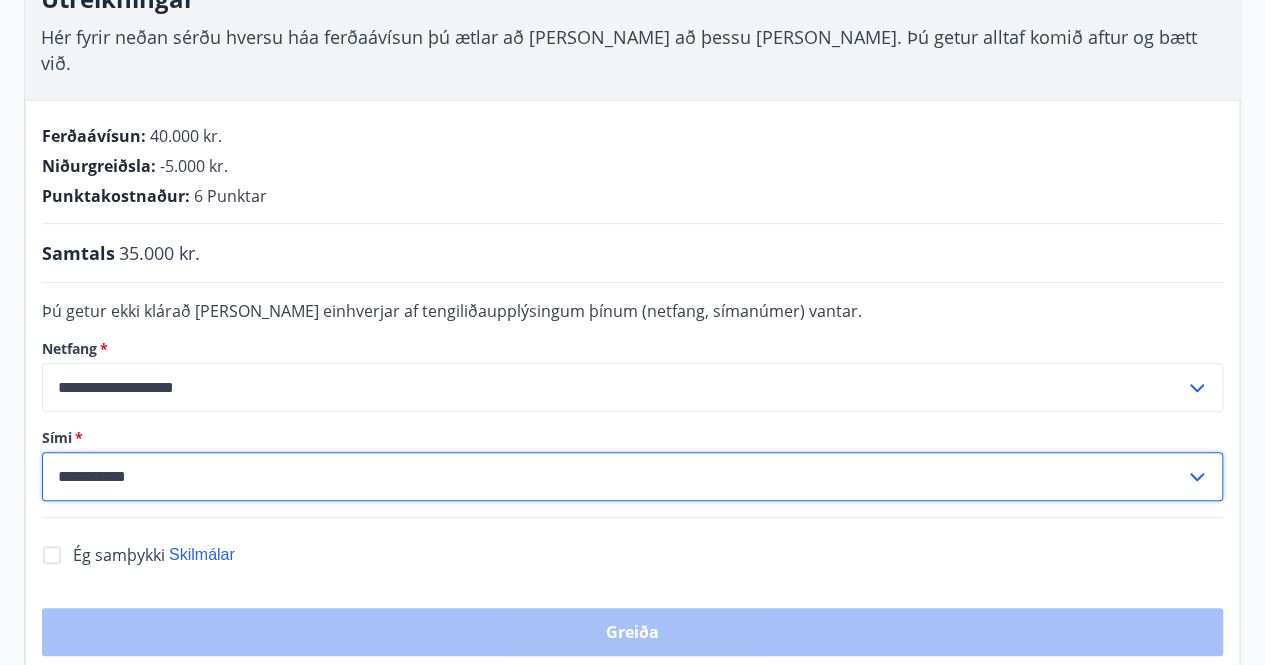 click on "**********" at bounding box center (613, 476) 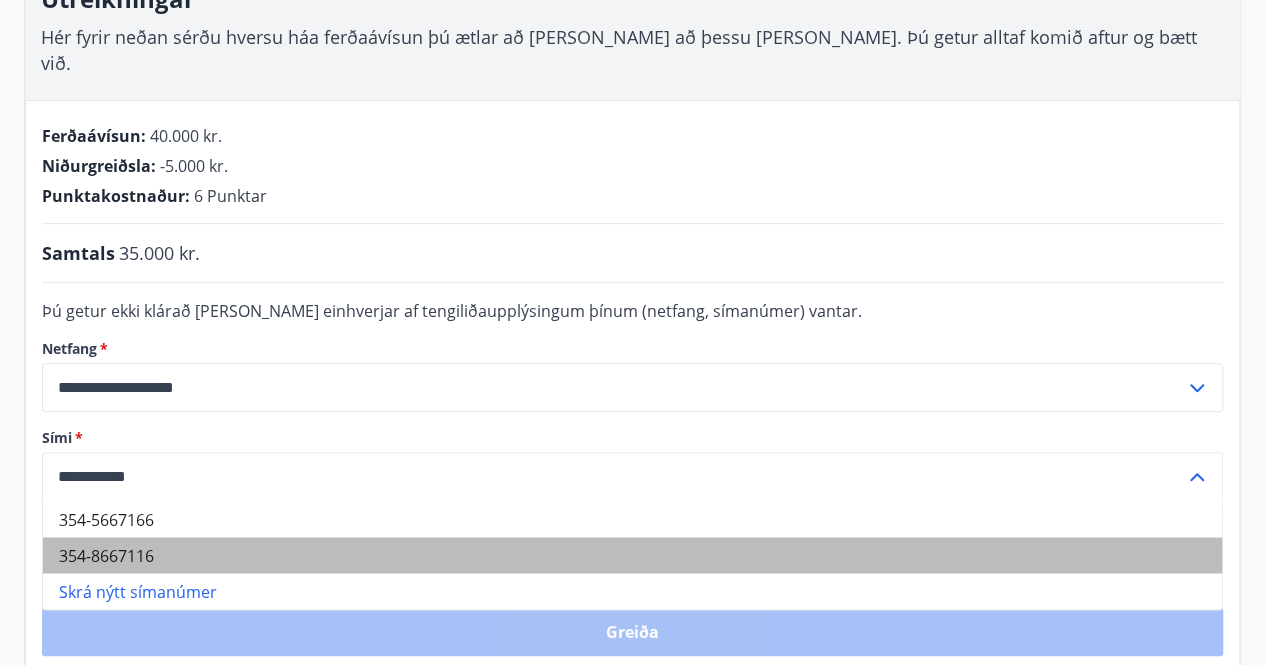 click on "354-8667116" at bounding box center [632, 555] 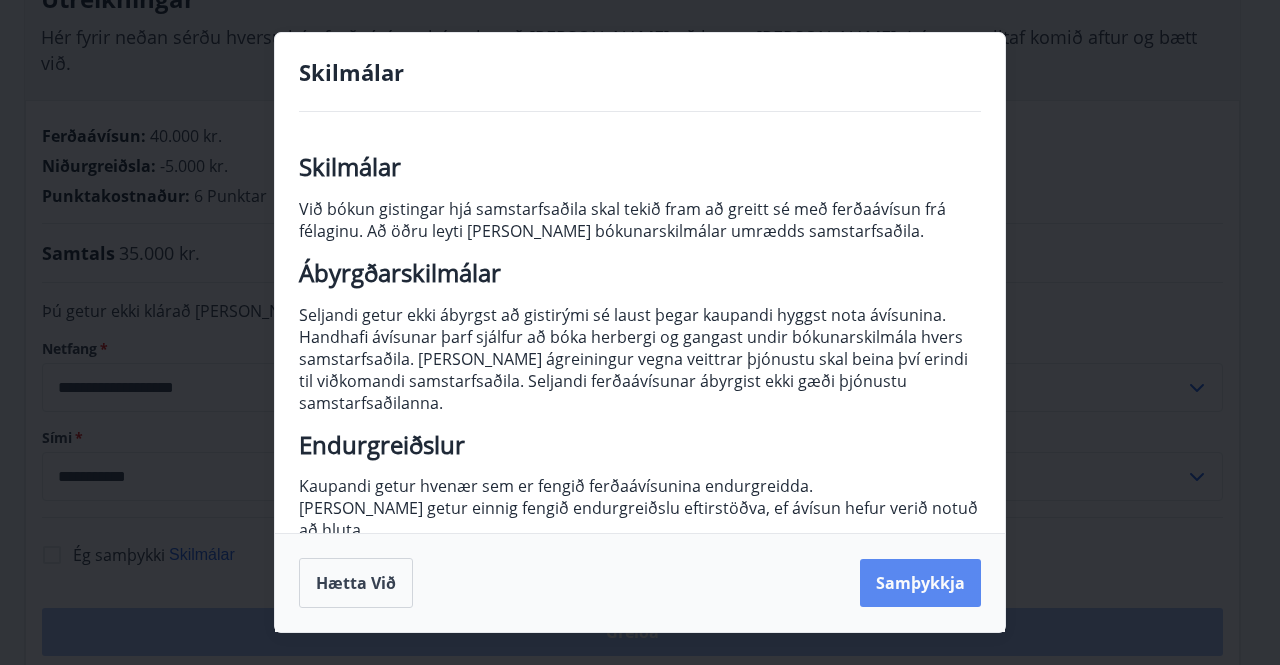 click on "Samþykkja" at bounding box center [920, 583] 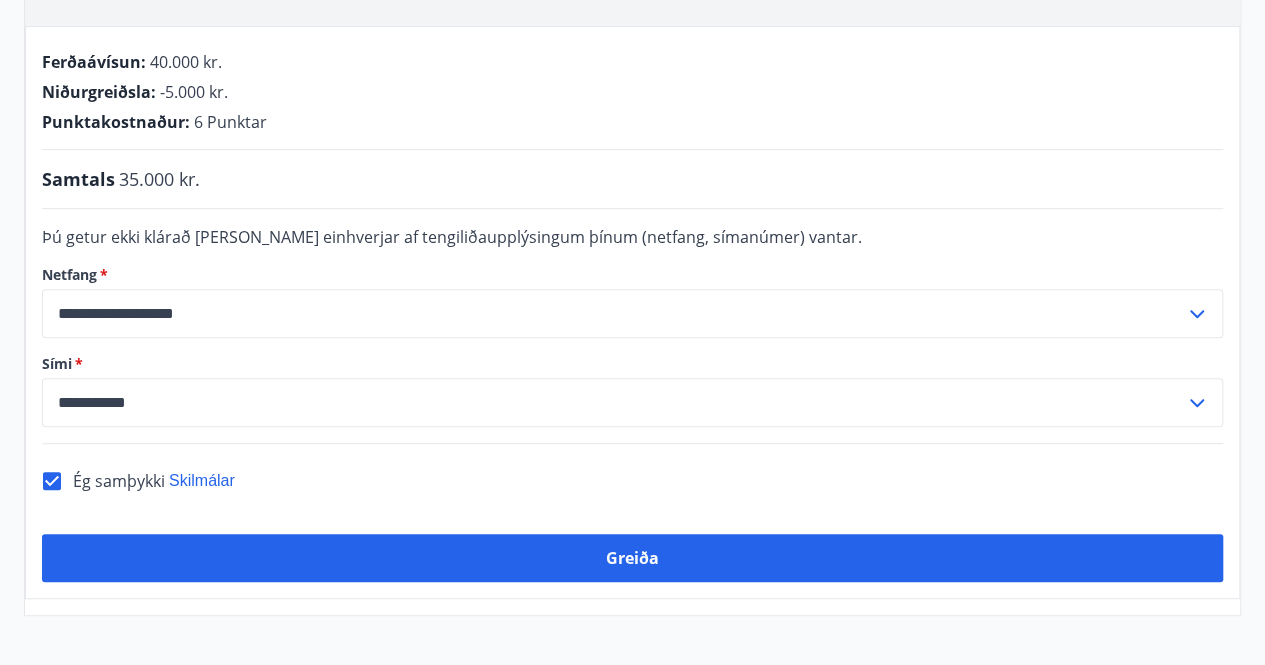 scroll, scrollTop: 414, scrollLeft: 0, axis: vertical 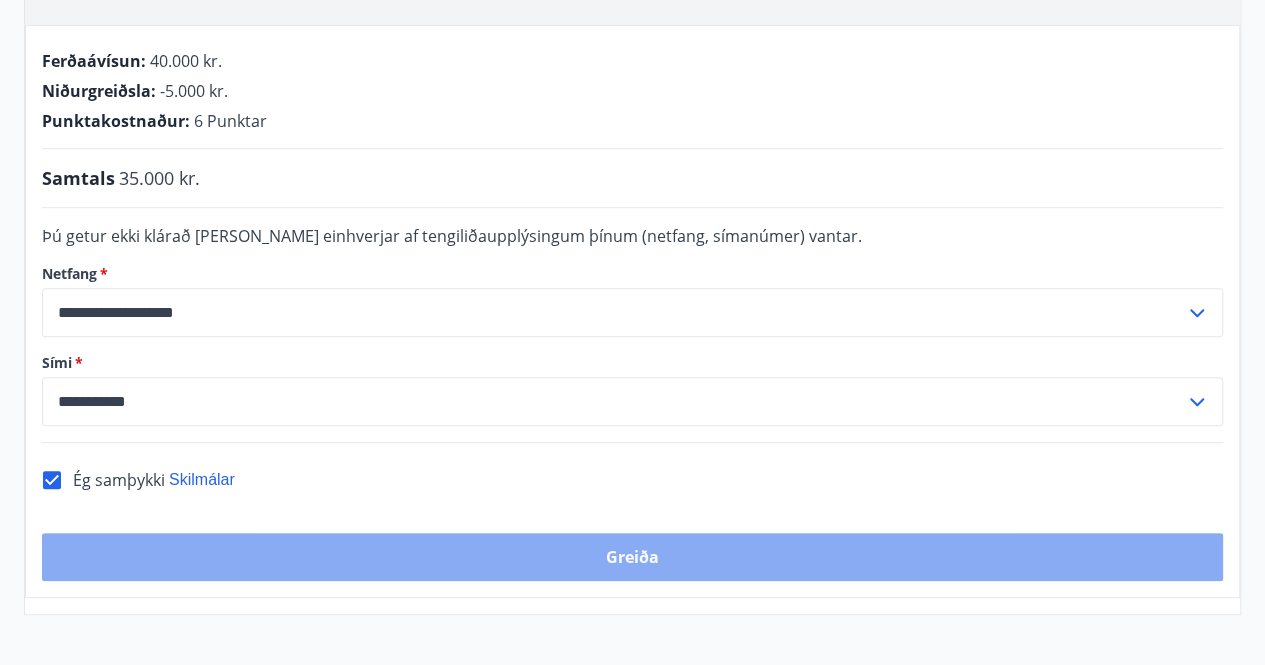 click on "Greiða" at bounding box center (632, 557) 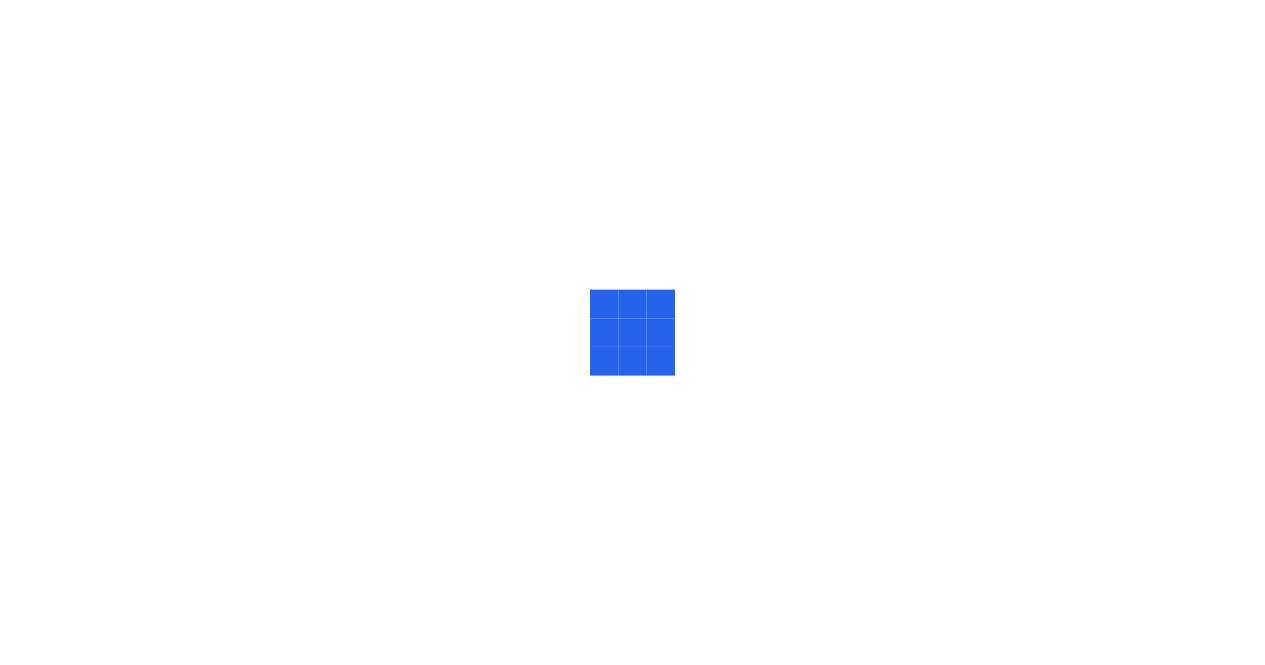 scroll, scrollTop: 0, scrollLeft: 0, axis: both 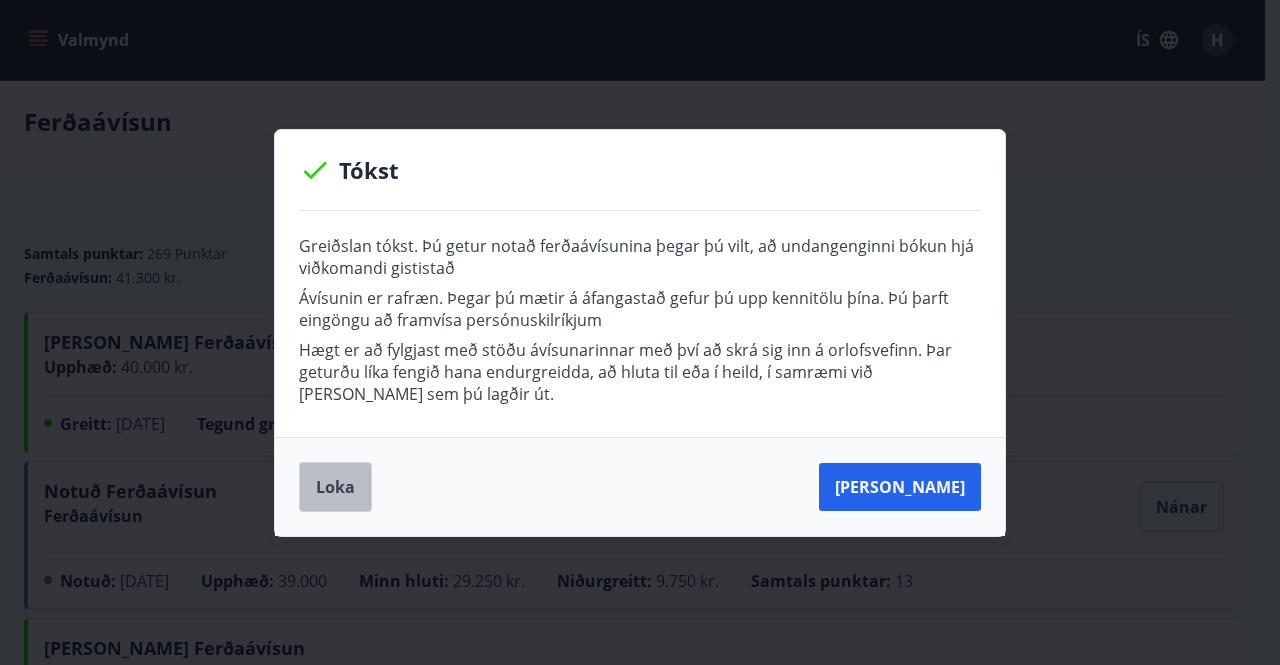 click on "Loka" at bounding box center [335, 487] 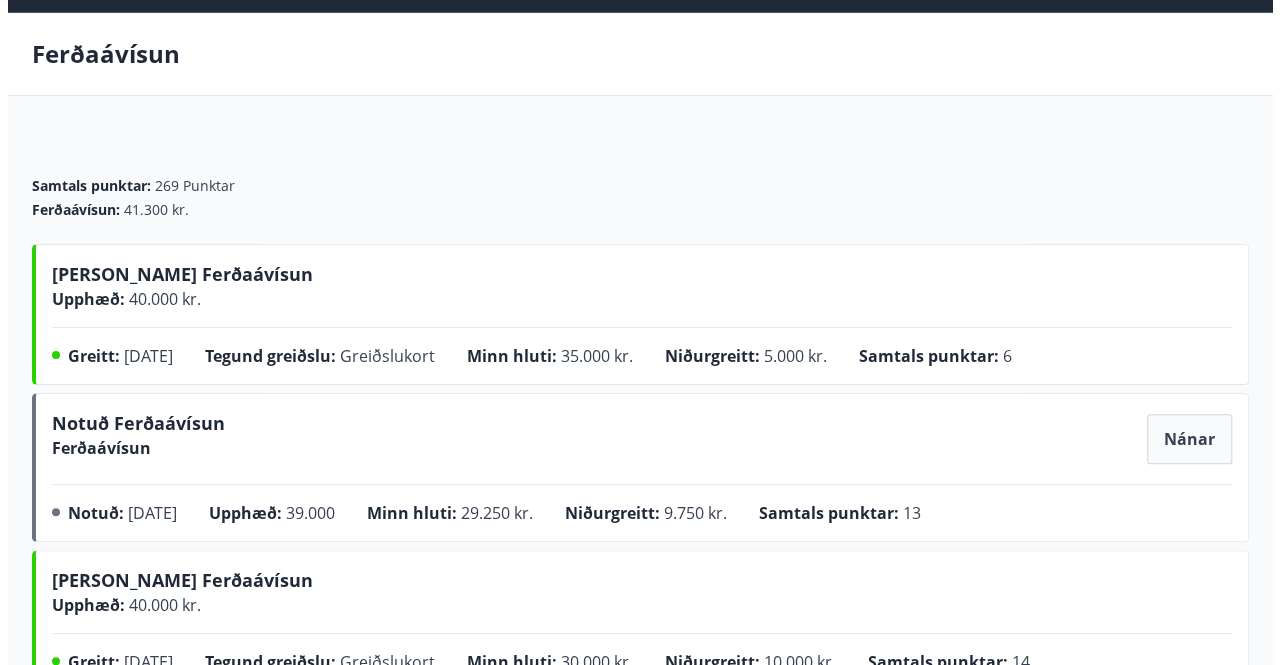 scroll, scrollTop: 0, scrollLeft: 0, axis: both 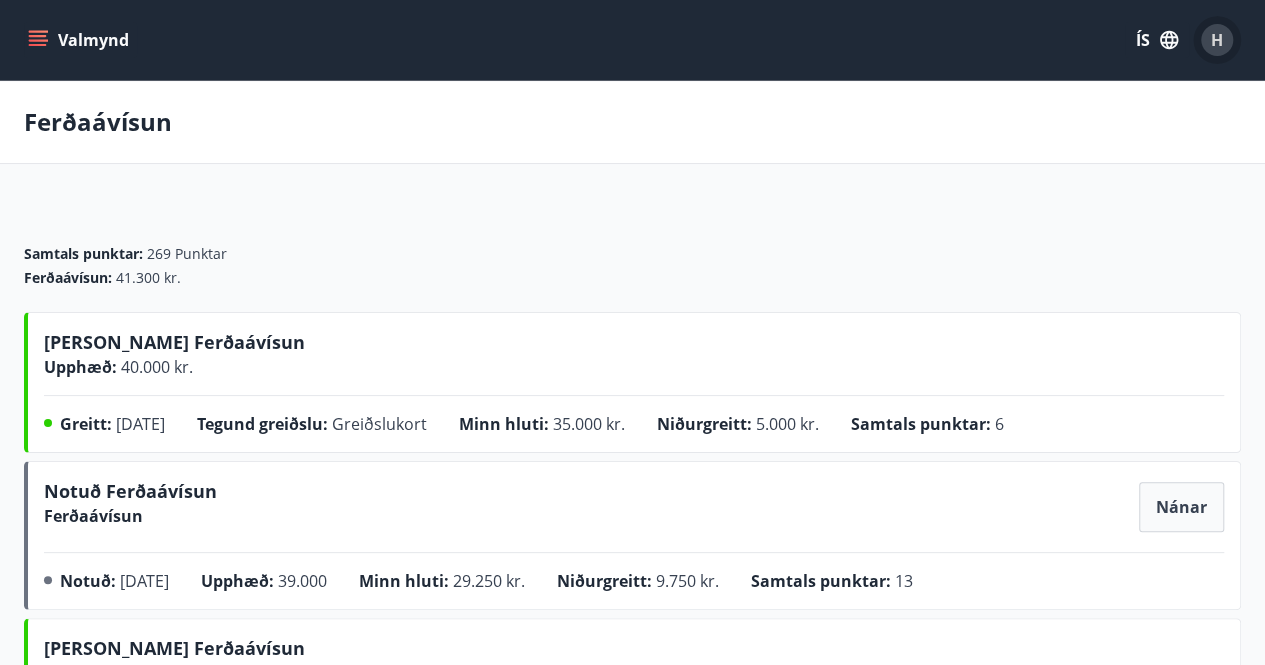 click on "H" at bounding box center (1217, 40) 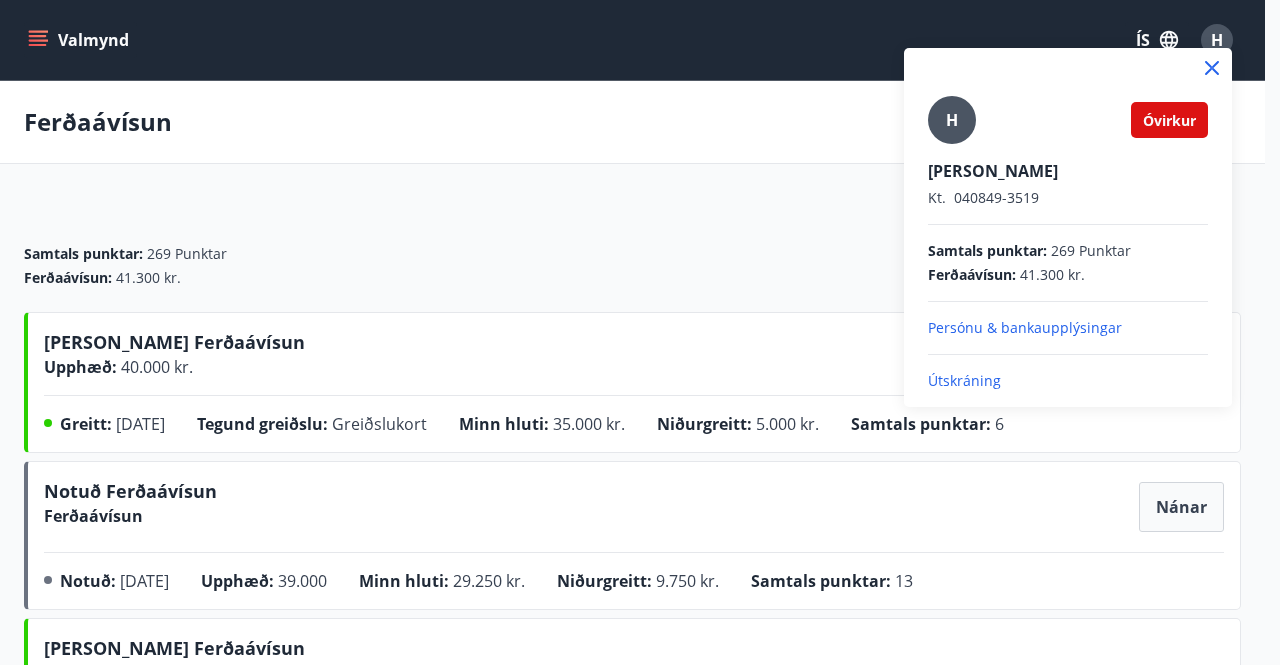 click on "Útskráning" at bounding box center (1068, 381) 